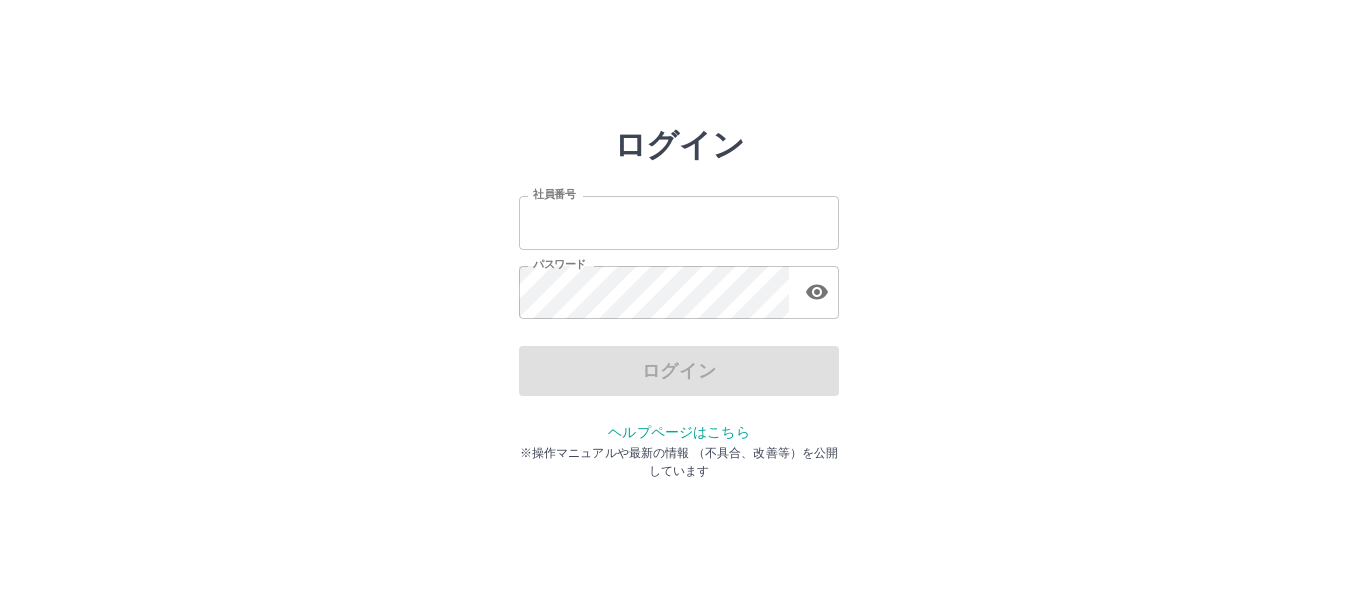 scroll, scrollTop: 0, scrollLeft: 0, axis: both 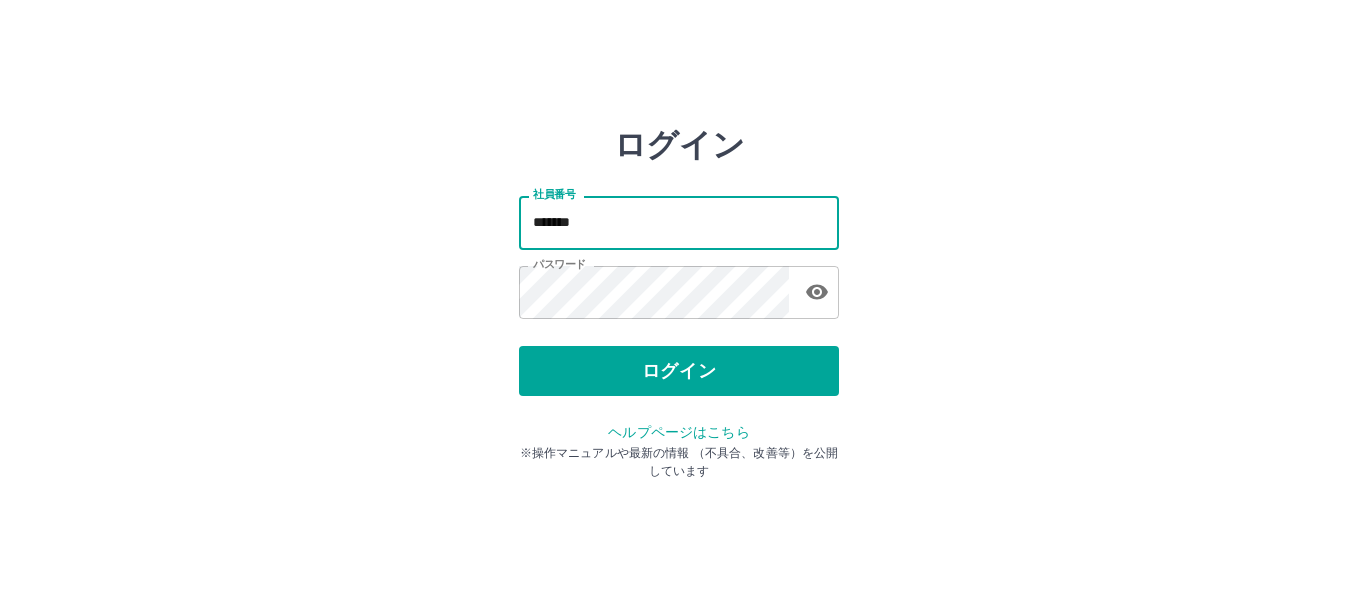 drag, startPoint x: 607, startPoint y: 232, endPoint x: 283, endPoint y: 183, distance: 327.6843 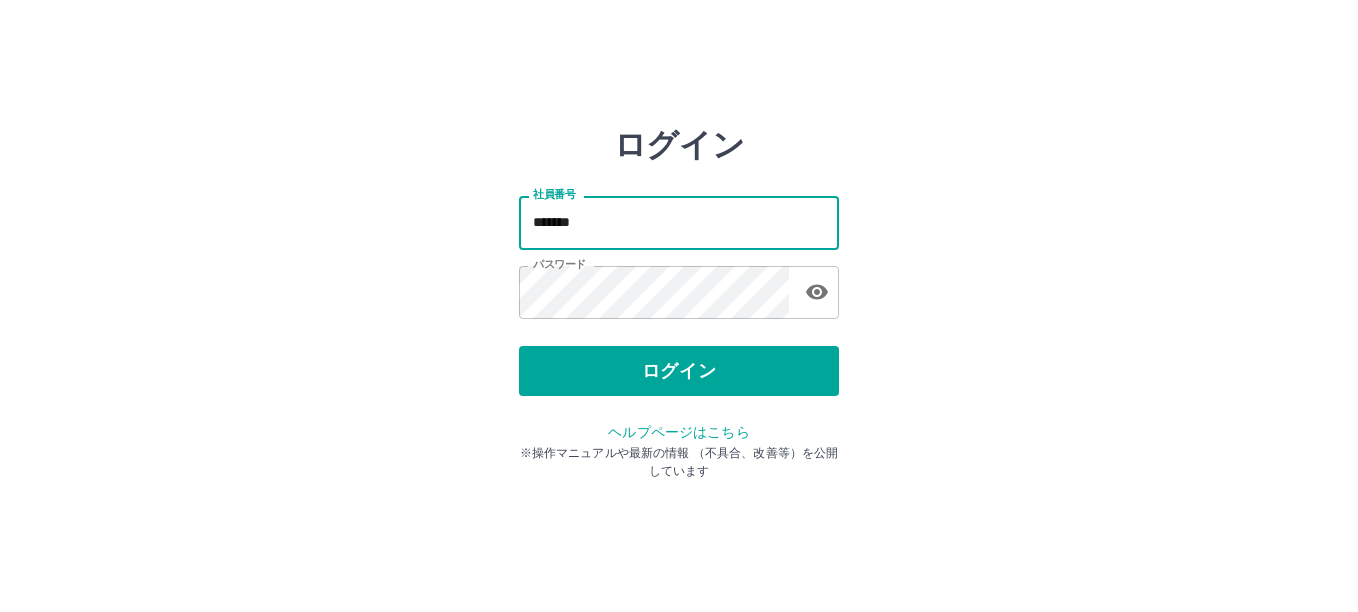 type on "*******" 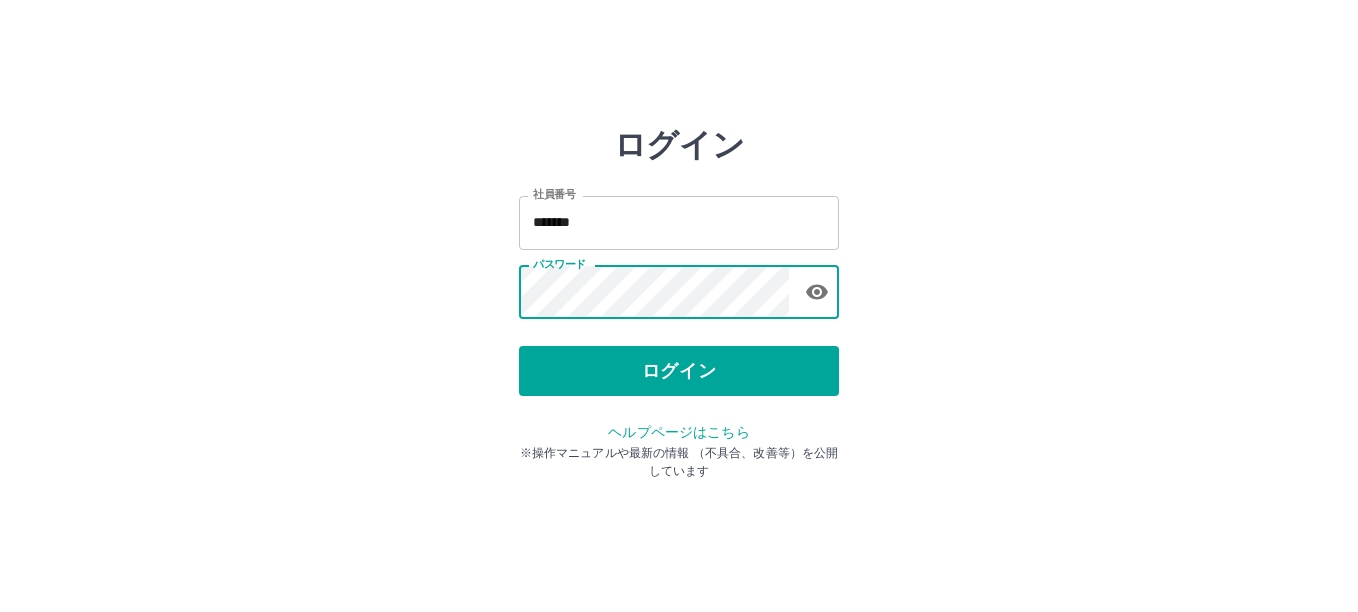 click on "ログイン 社員番号 ******* 社員番号 パスワード パスワード ログイン ヘルプページはこちら ※操作マニュアルや最新の情報 （不具合、改善等）を公開しています" at bounding box center [679, 286] 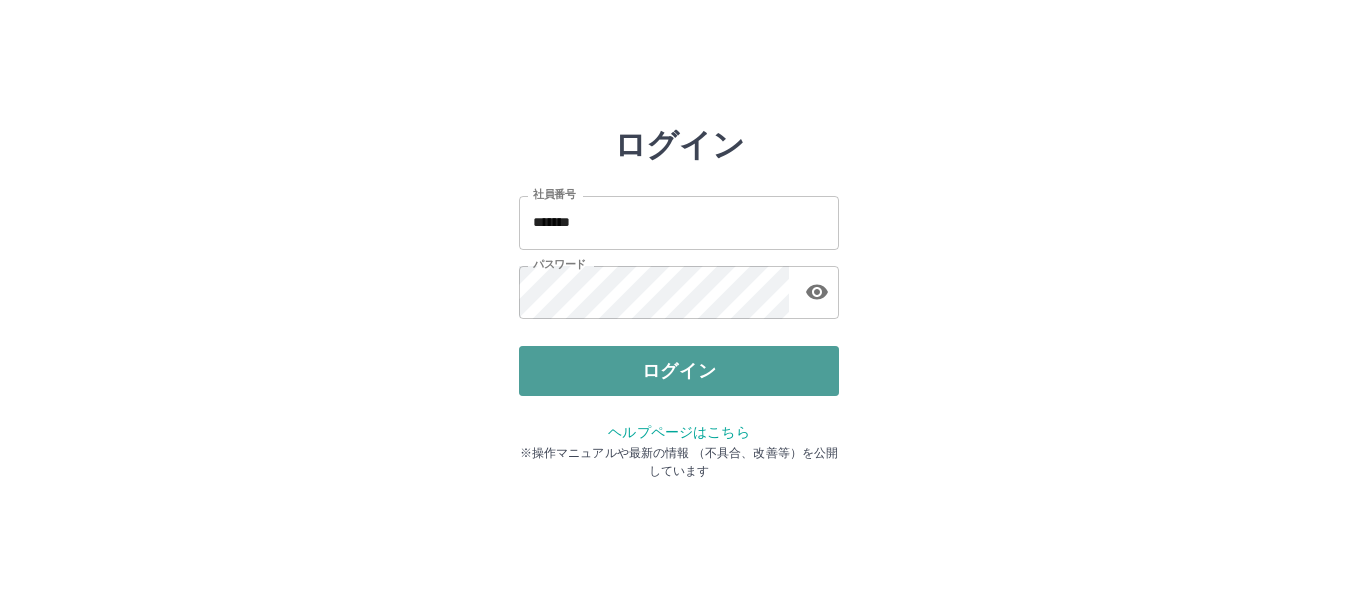 click on "ログイン" at bounding box center [679, 371] 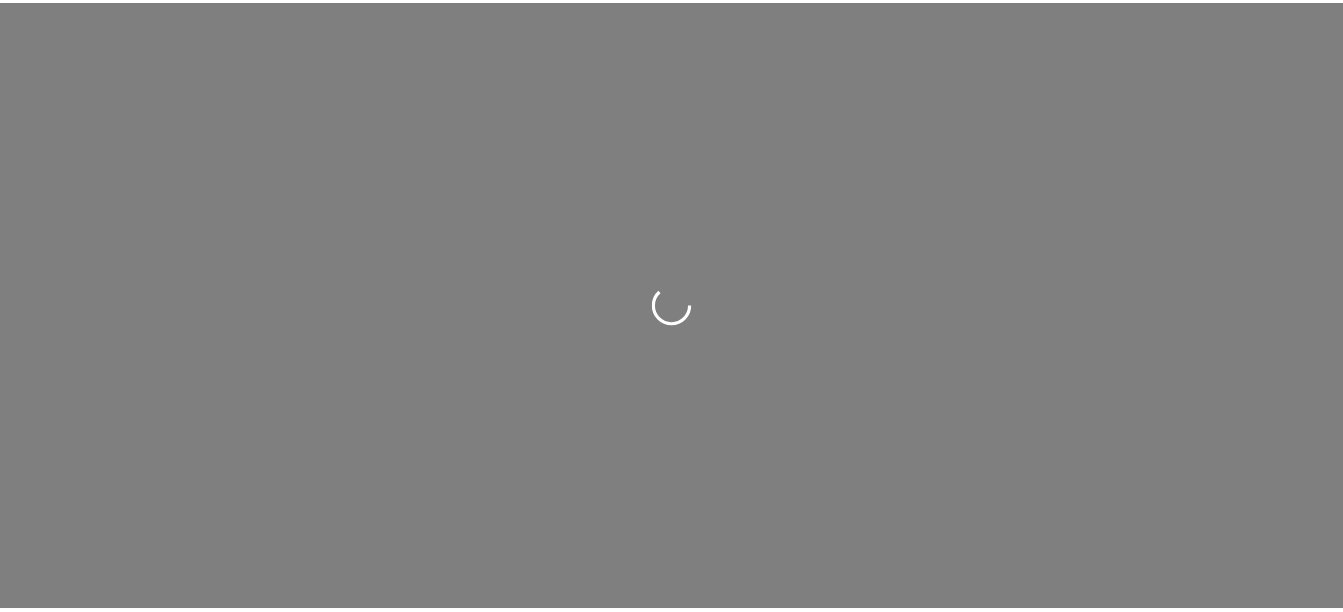 scroll, scrollTop: 0, scrollLeft: 0, axis: both 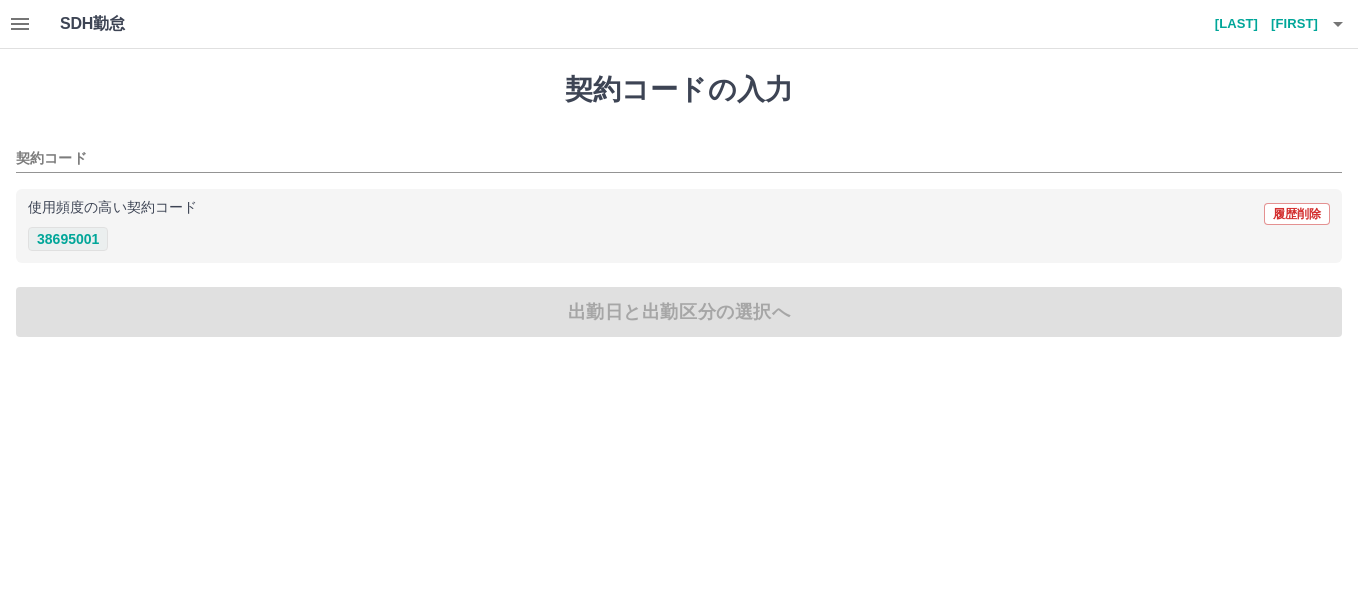click on "38695001" at bounding box center (68, 239) 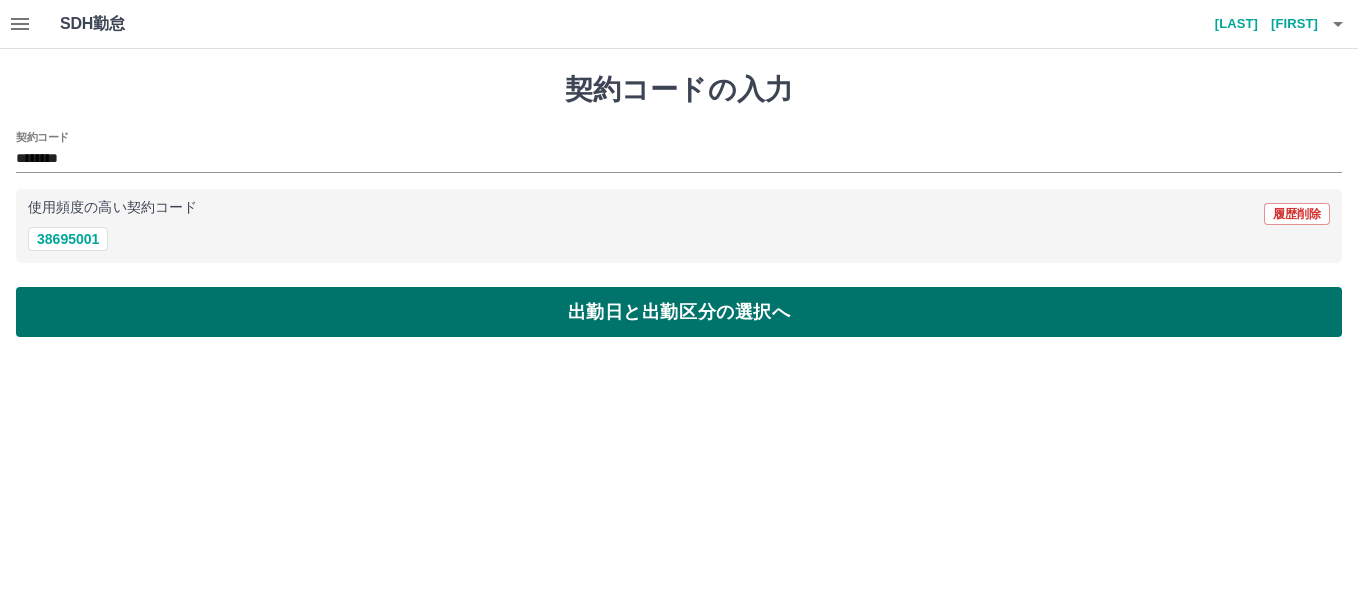 click on "出勤日と出勤区分の選択へ" at bounding box center [679, 312] 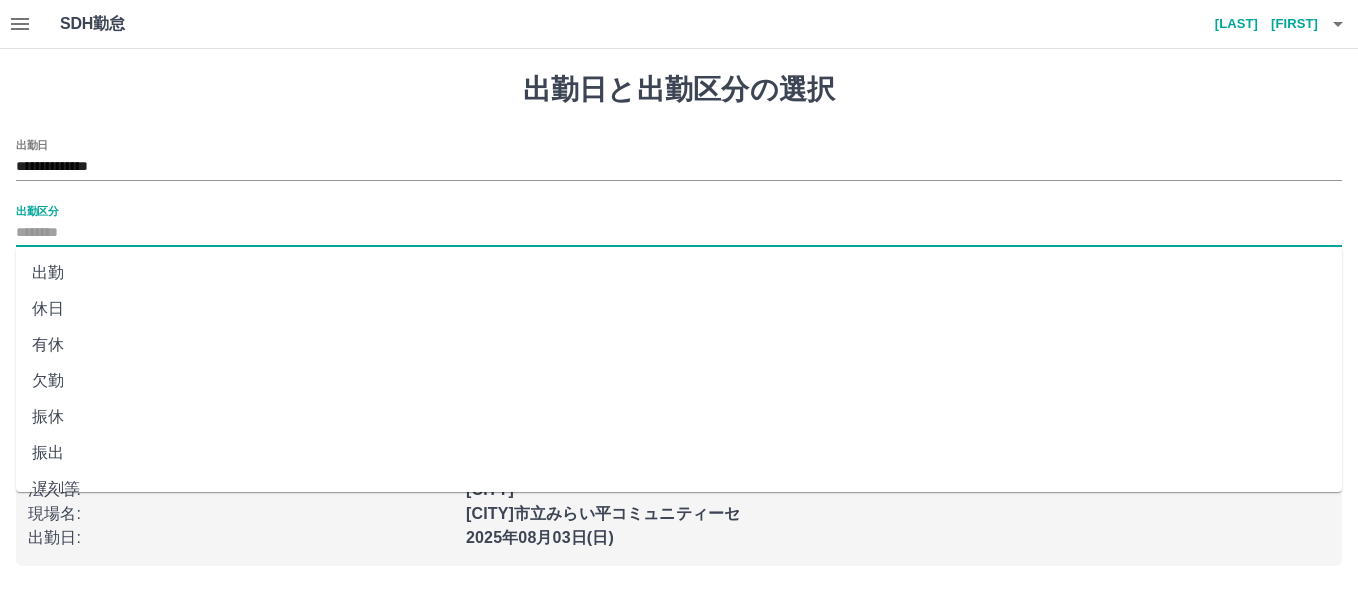click on "出勤区分" at bounding box center [679, 233] 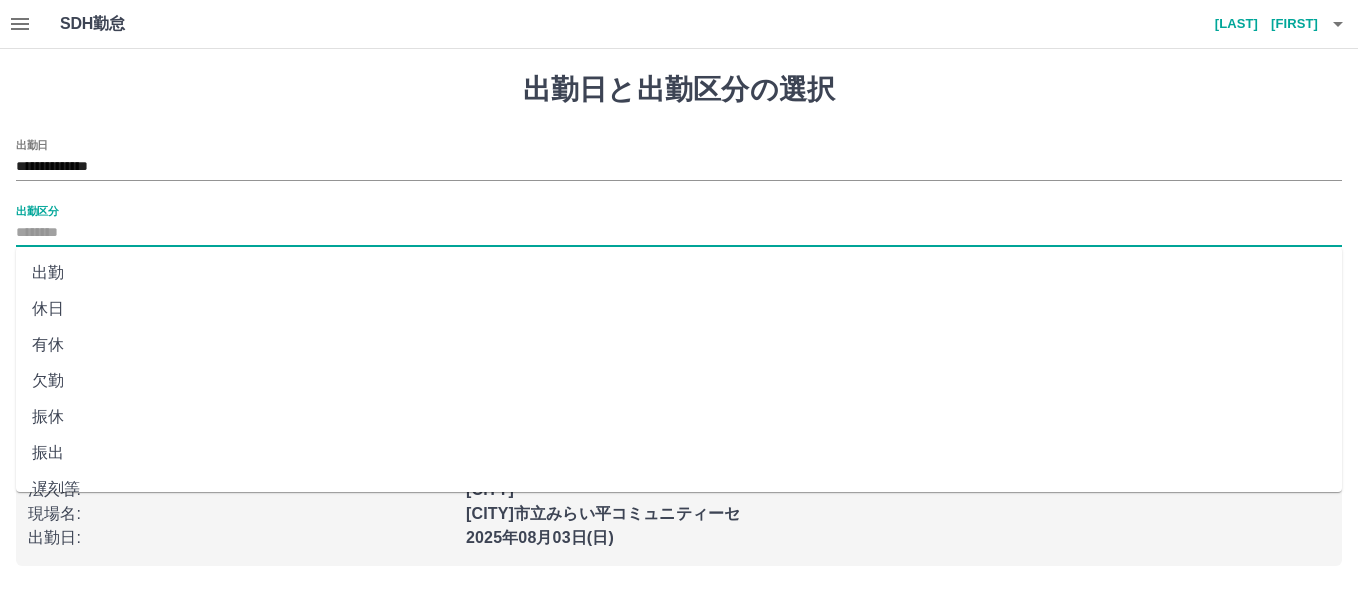 click on "出勤" at bounding box center (679, 273) 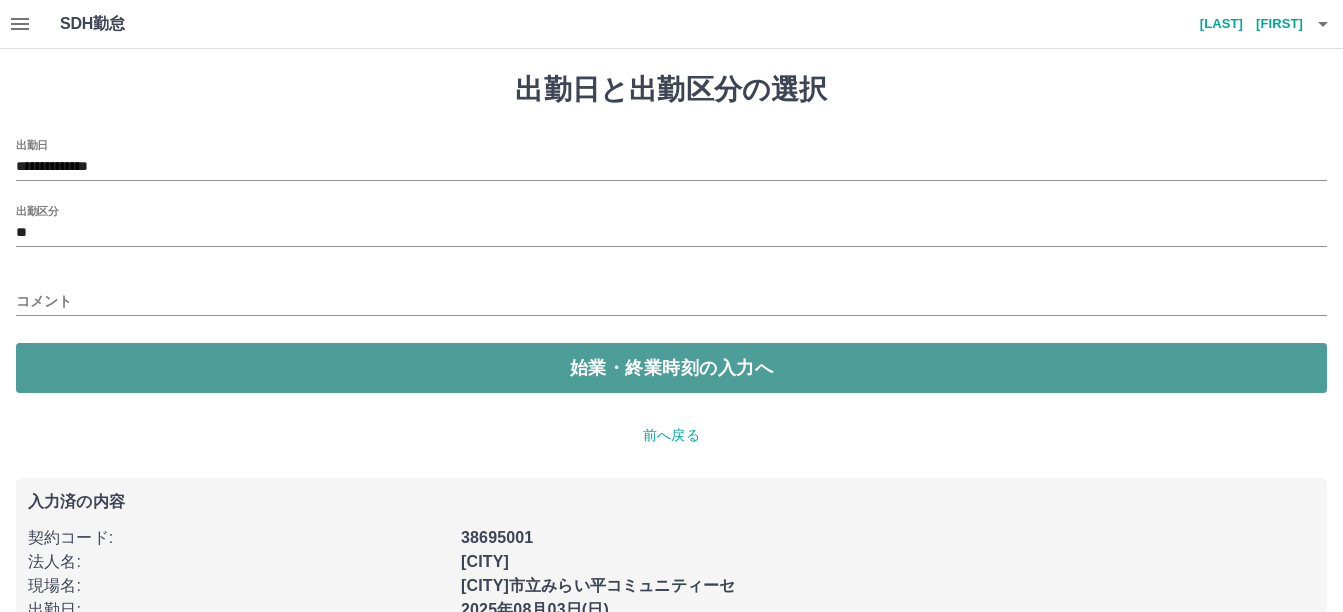 click on "始業・終業時刻の入力へ" at bounding box center [671, 368] 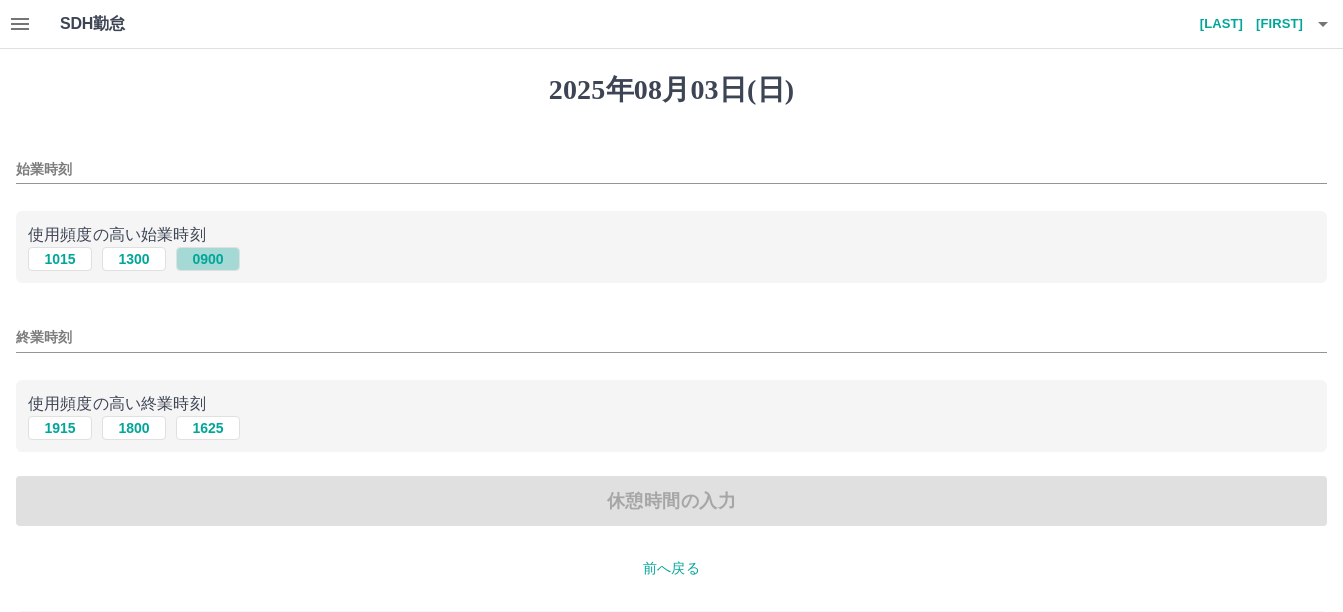 click on "0900" at bounding box center (208, 259) 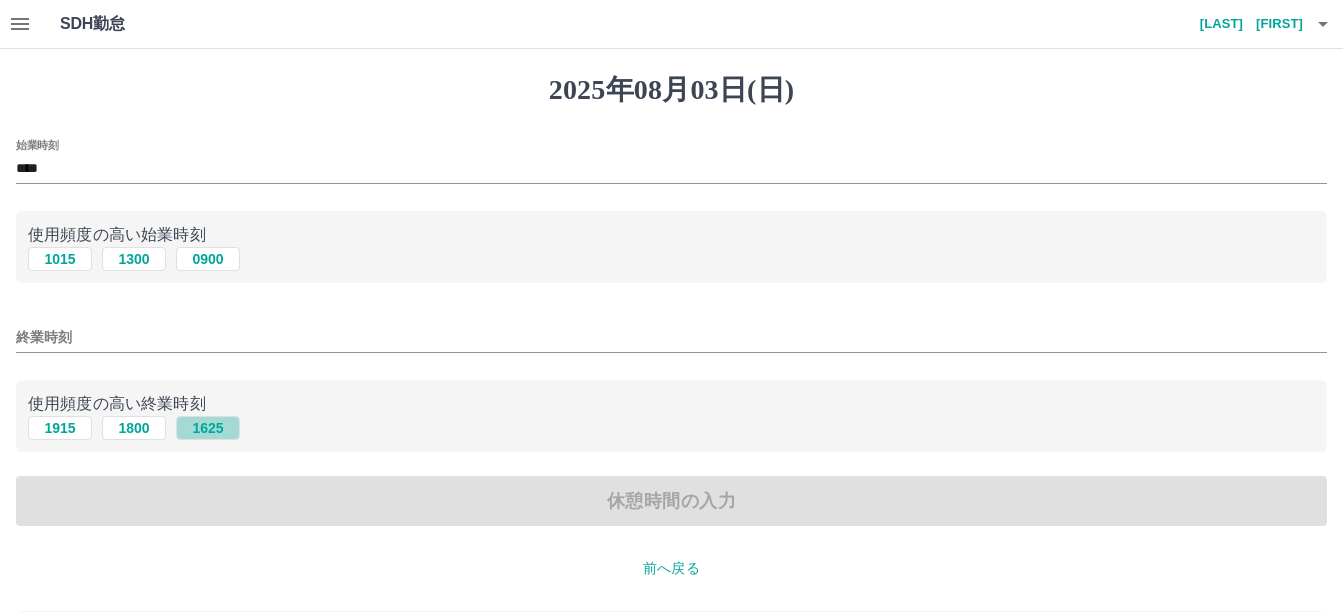 click on "1625" at bounding box center [208, 428] 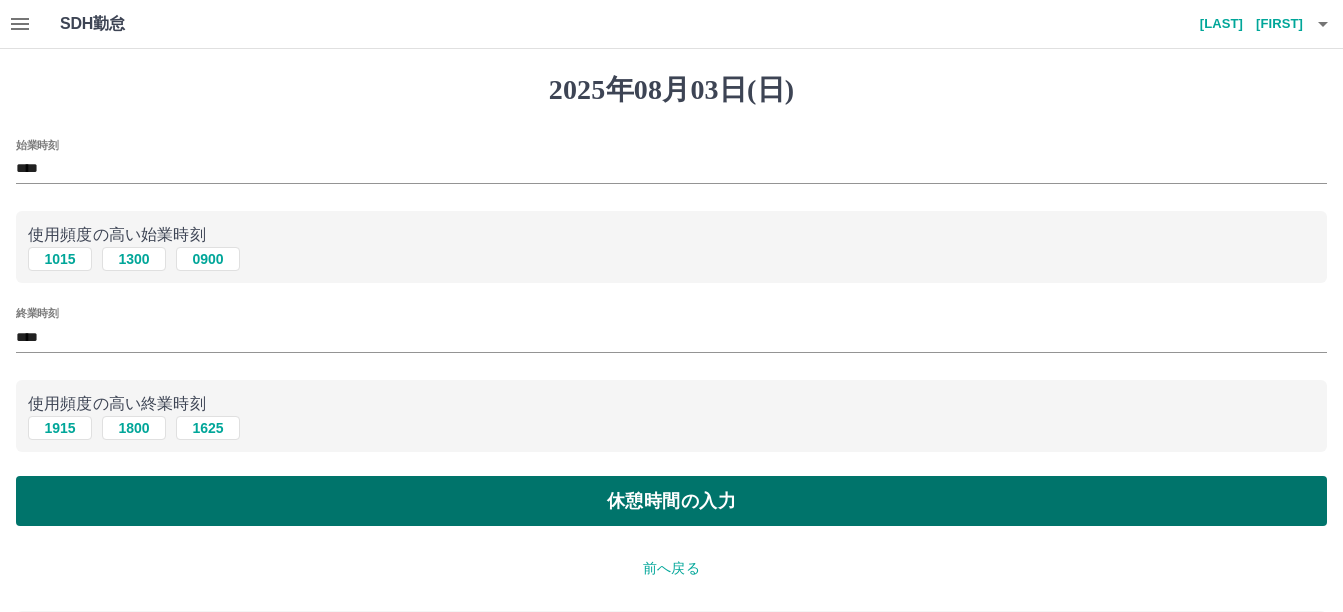 click on "休憩時間の入力" at bounding box center [671, 501] 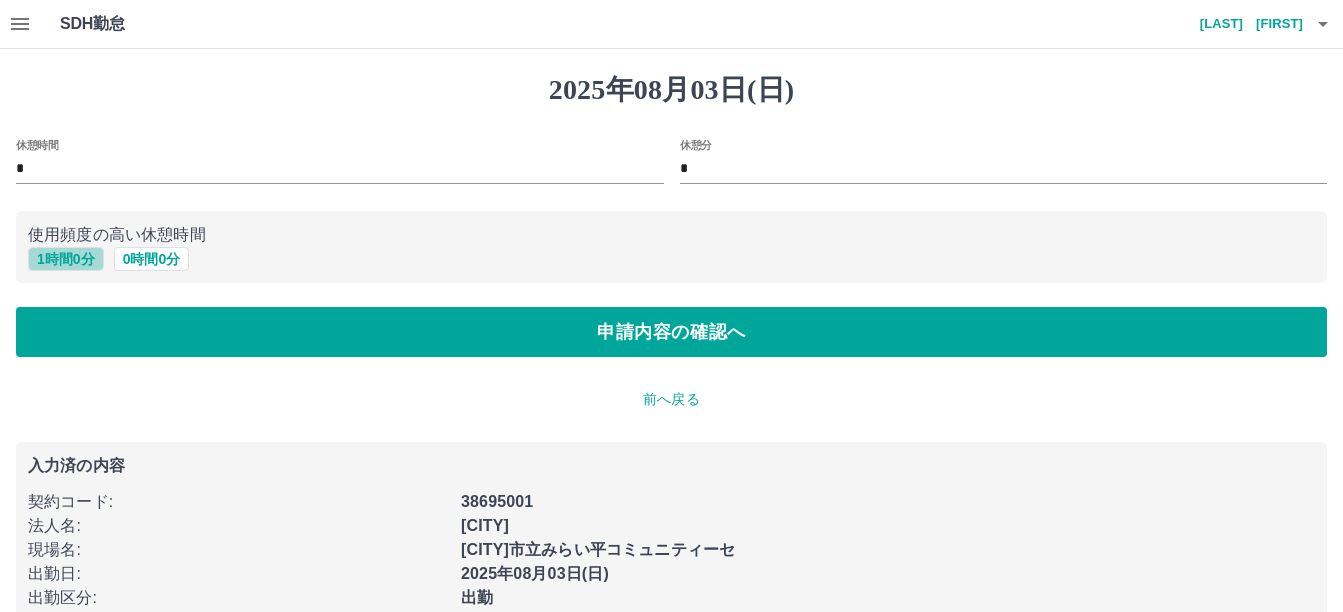 click on "1 時間 0 分" at bounding box center [66, 259] 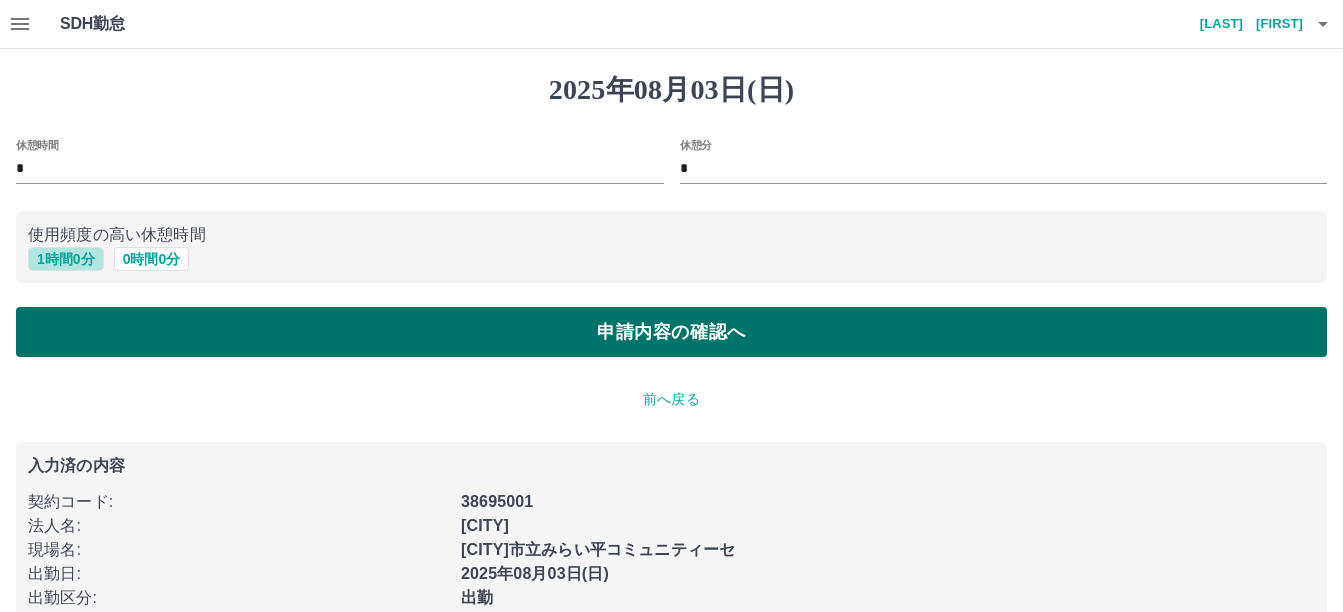 type on "*" 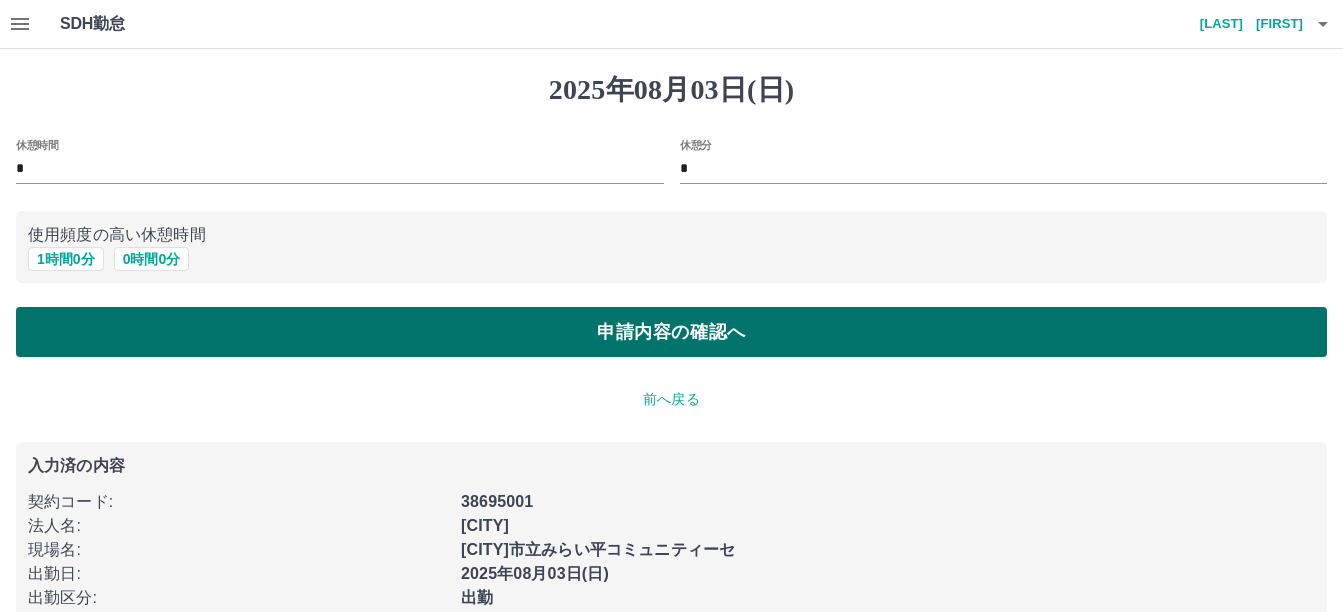 click on "申請内容の確認へ" at bounding box center [671, 332] 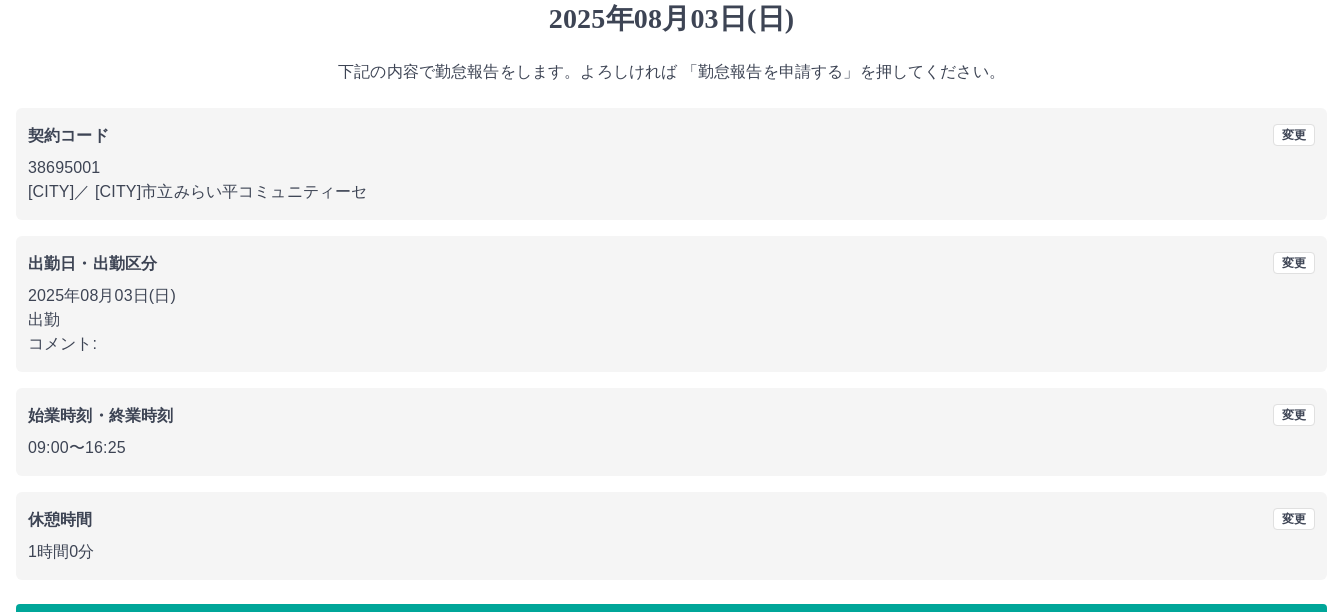 scroll, scrollTop: 137, scrollLeft: 0, axis: vertical 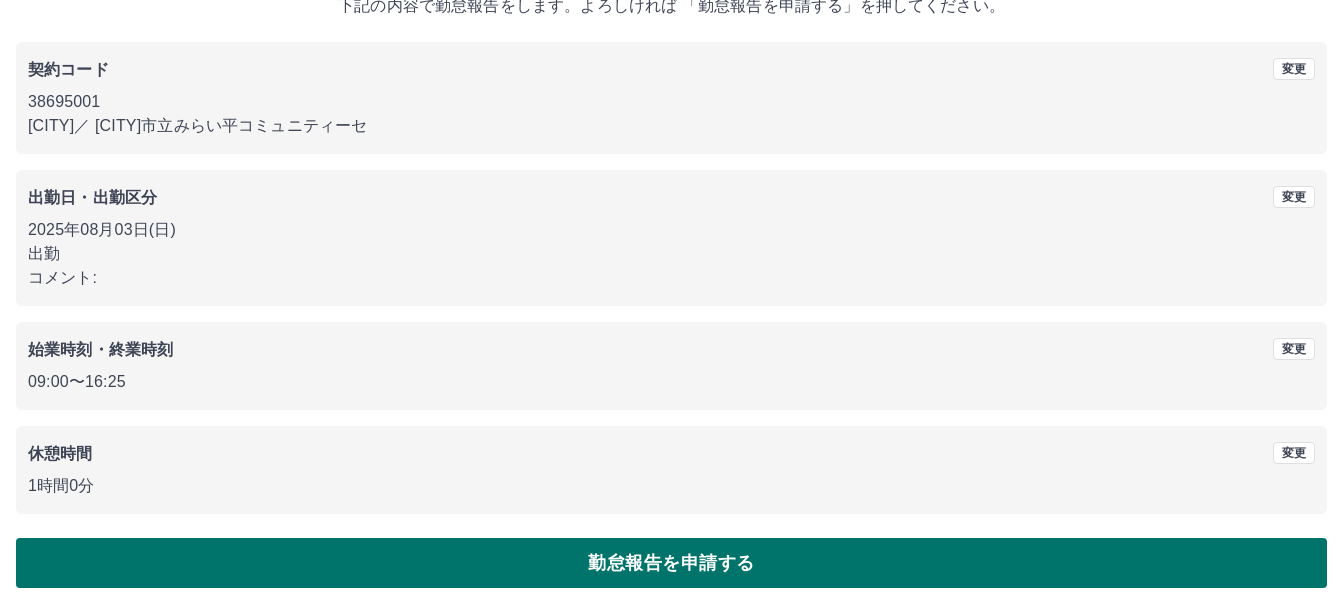click on "勤怠報告を申請する" at bounding box center (671, 563) 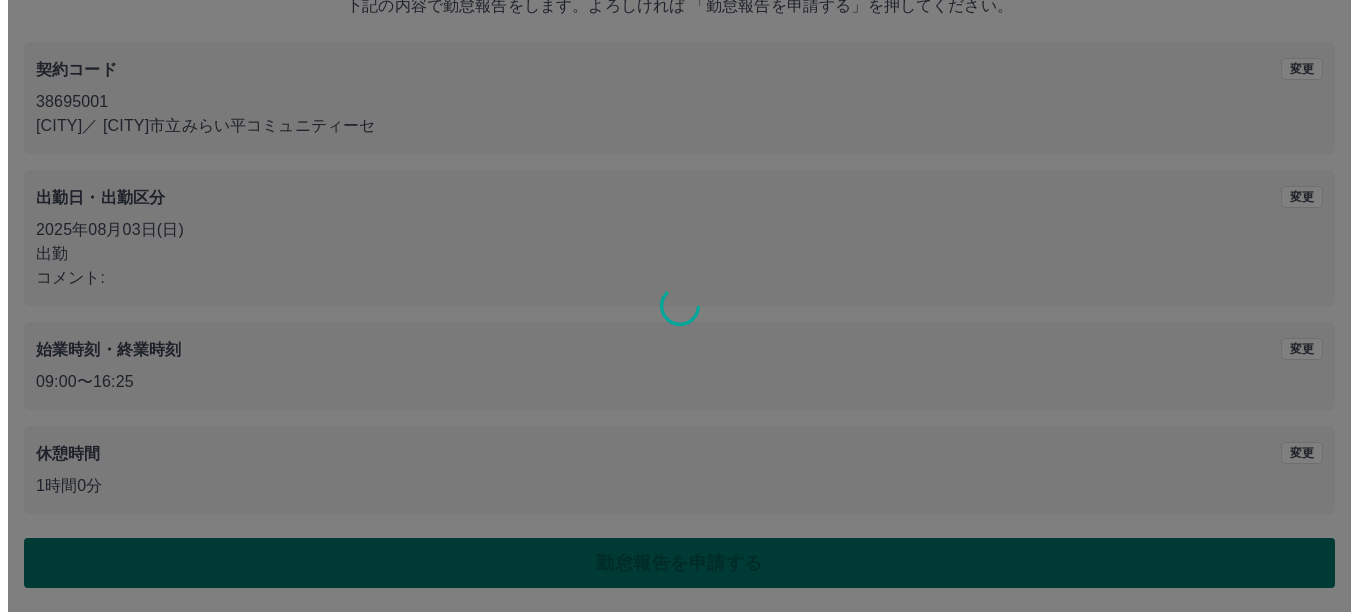 scroll, scrollTop: 0, scrollLeft: 0, axis: both 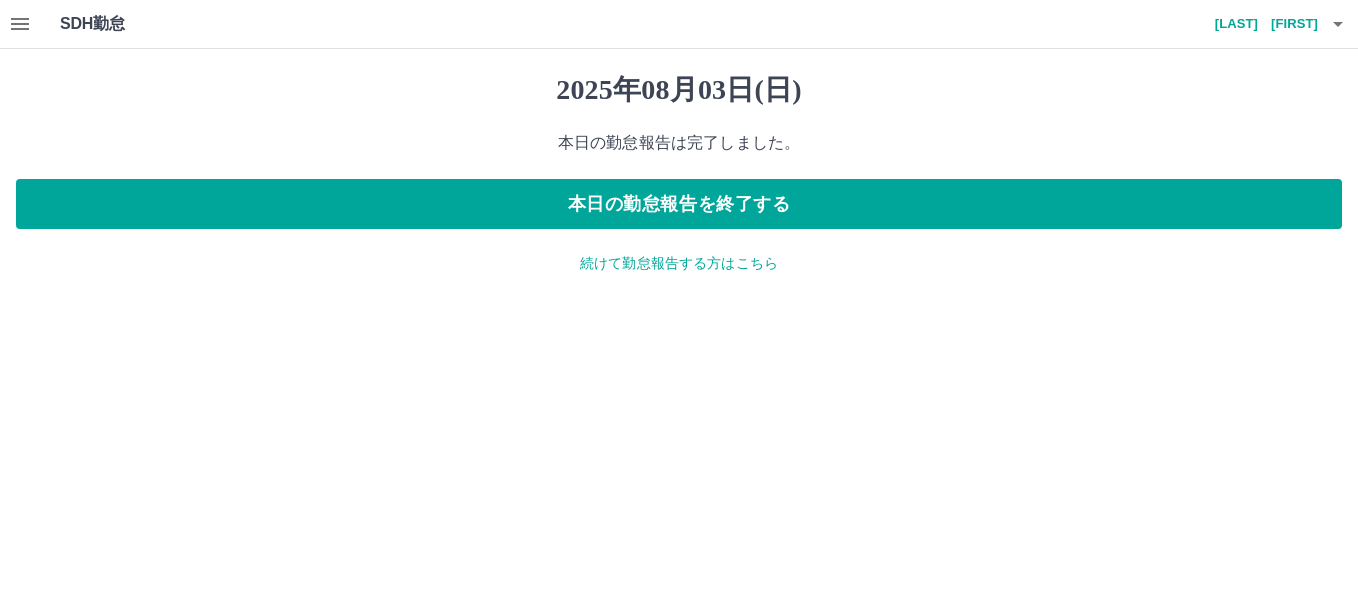 click on "続けて勤怠報告する方はこちら" at bounding box center (679, 263) 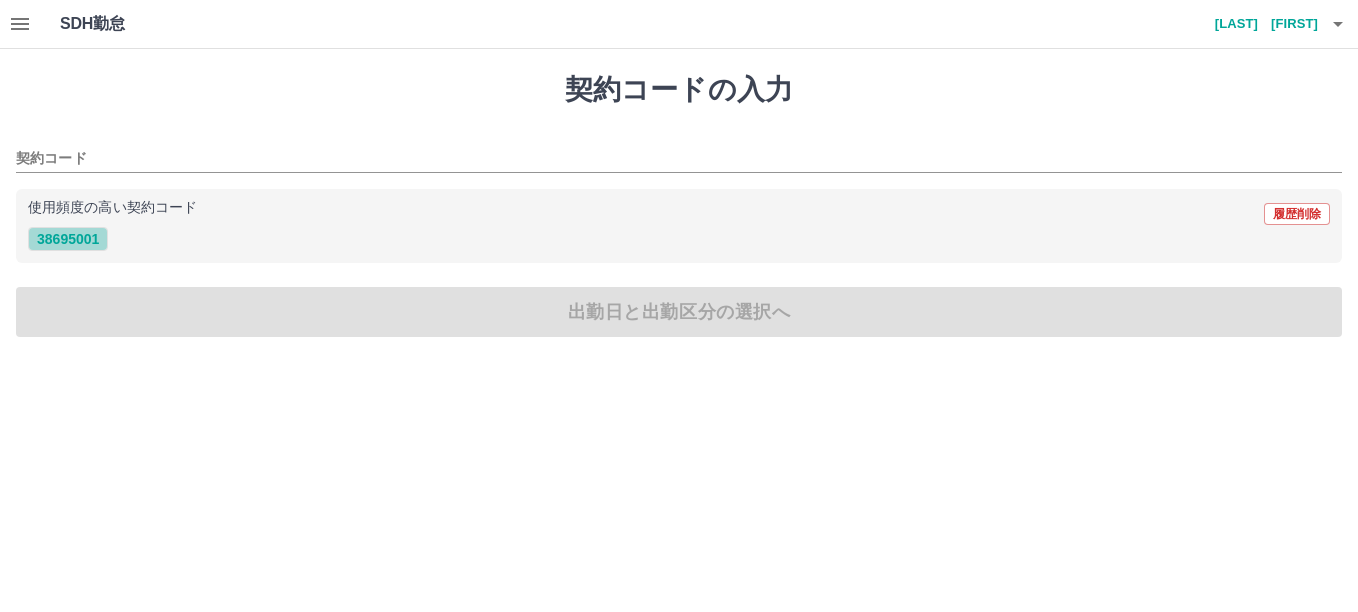 click on "38695001" at bounding box center [68, 239] 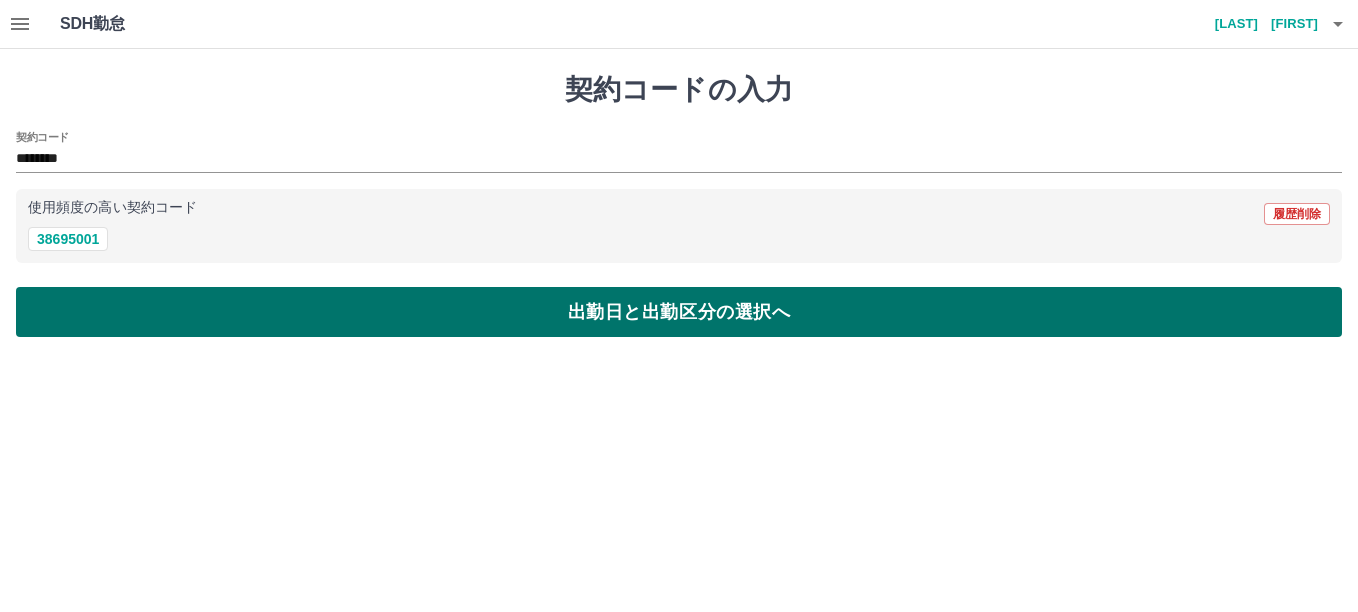 click on "出勤日と出勤区分の選択へ" at bounding box center [679, 312] 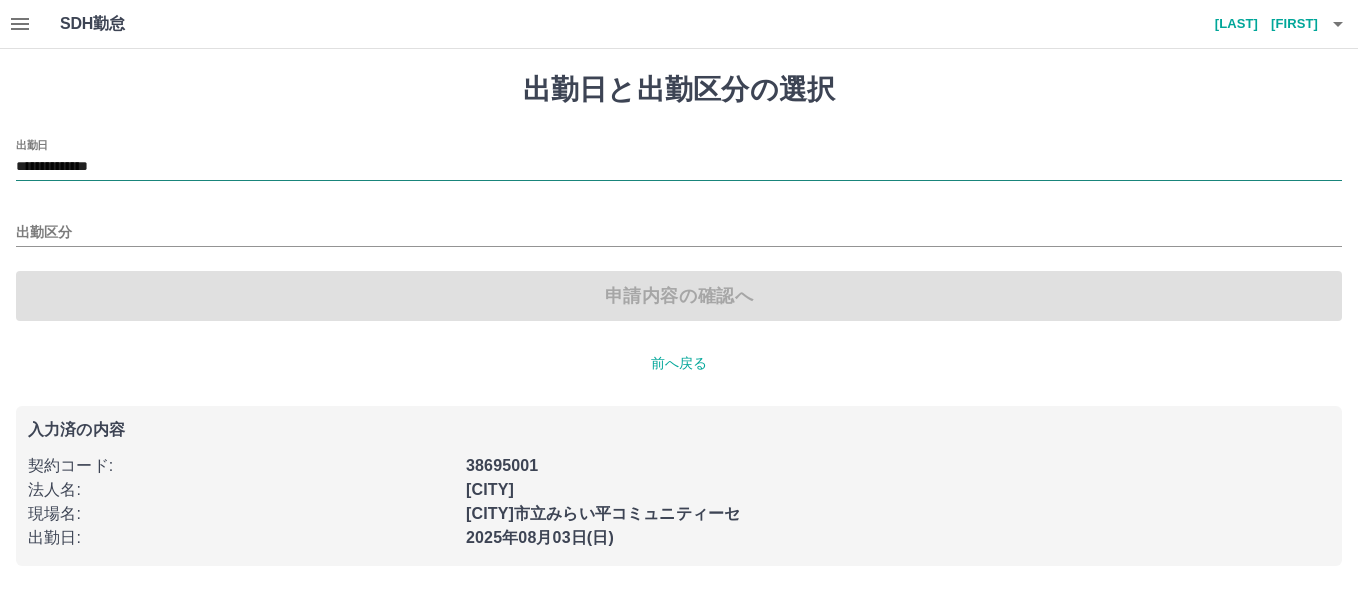 click on "**********" at bounding box center (679, 167) 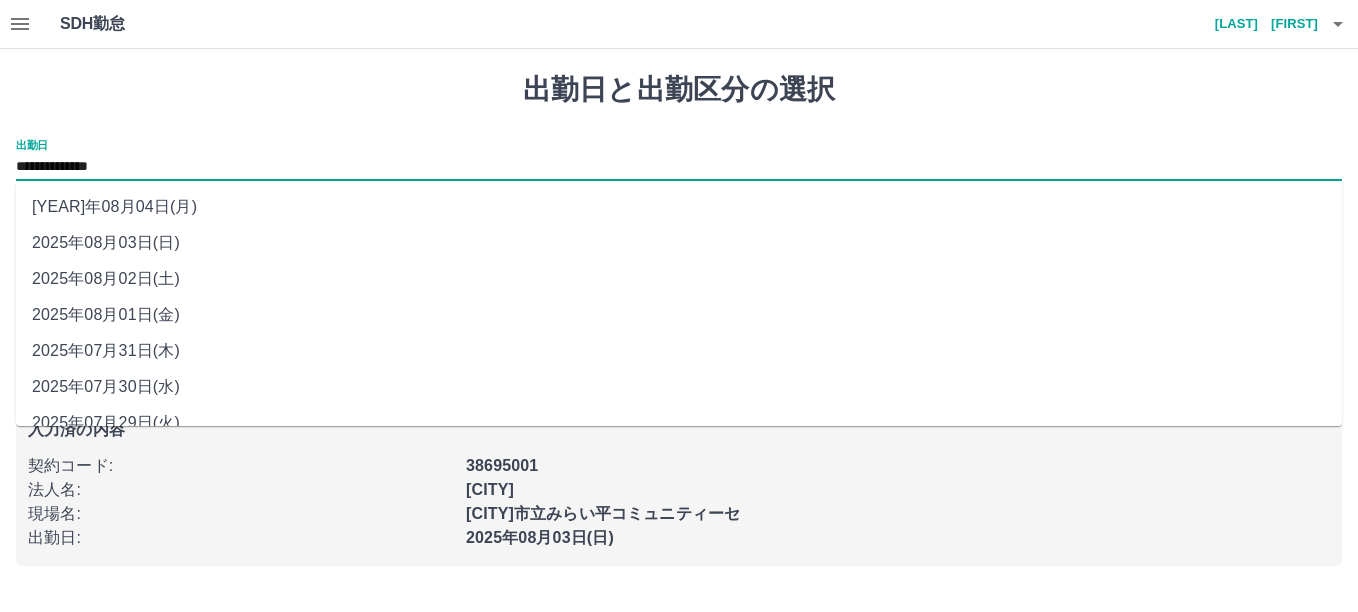 drag, startPoint x: 143, startPoint y: 172, endPoint x: 133, endPoint y: 215, distance: 44.14748 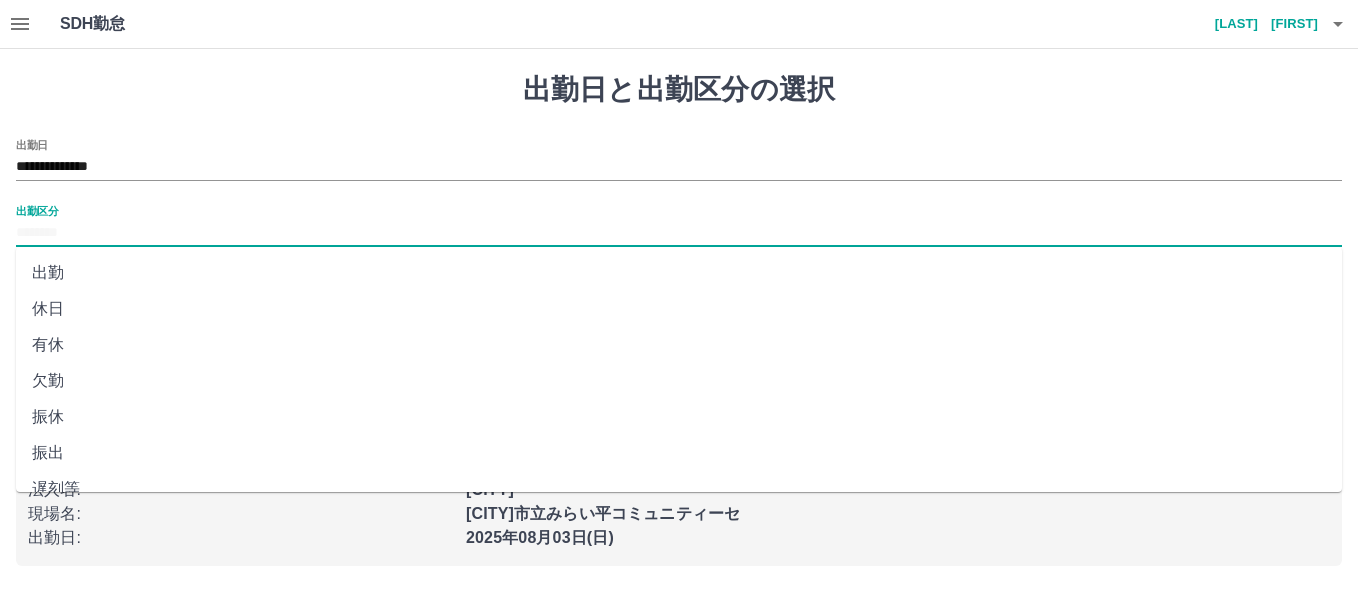 click on "出勤区分" at bounding box center (679, 233) 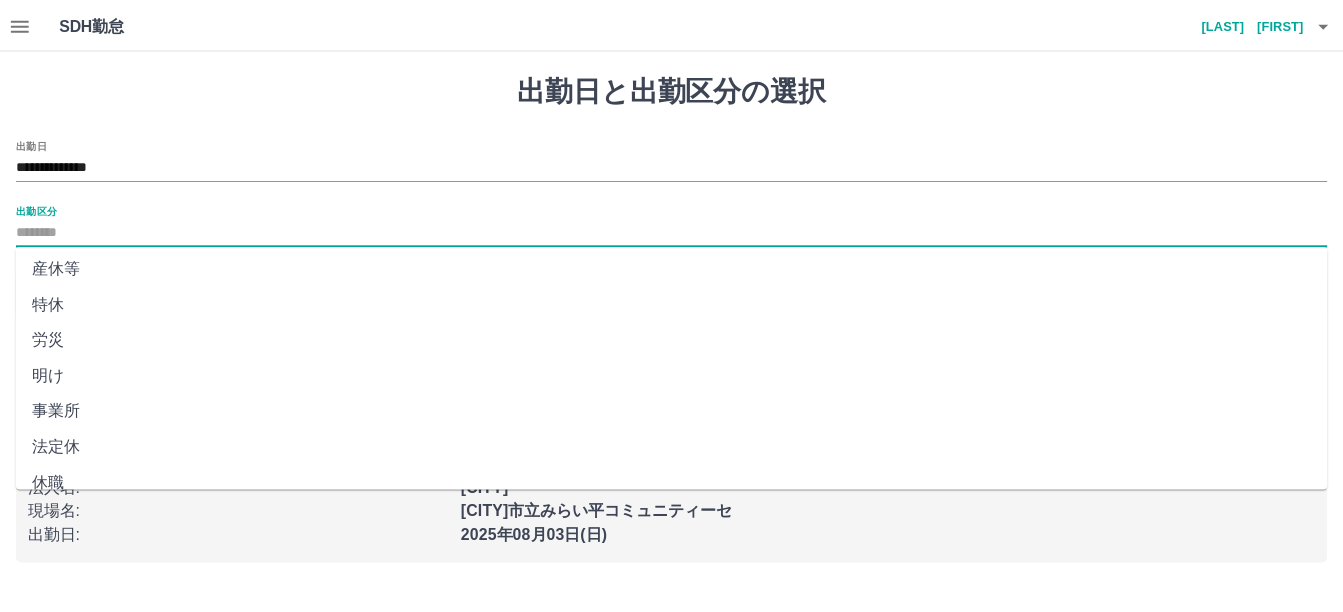 scroll, scrollTop: 419, scrollLeft: 0, axis: vertical 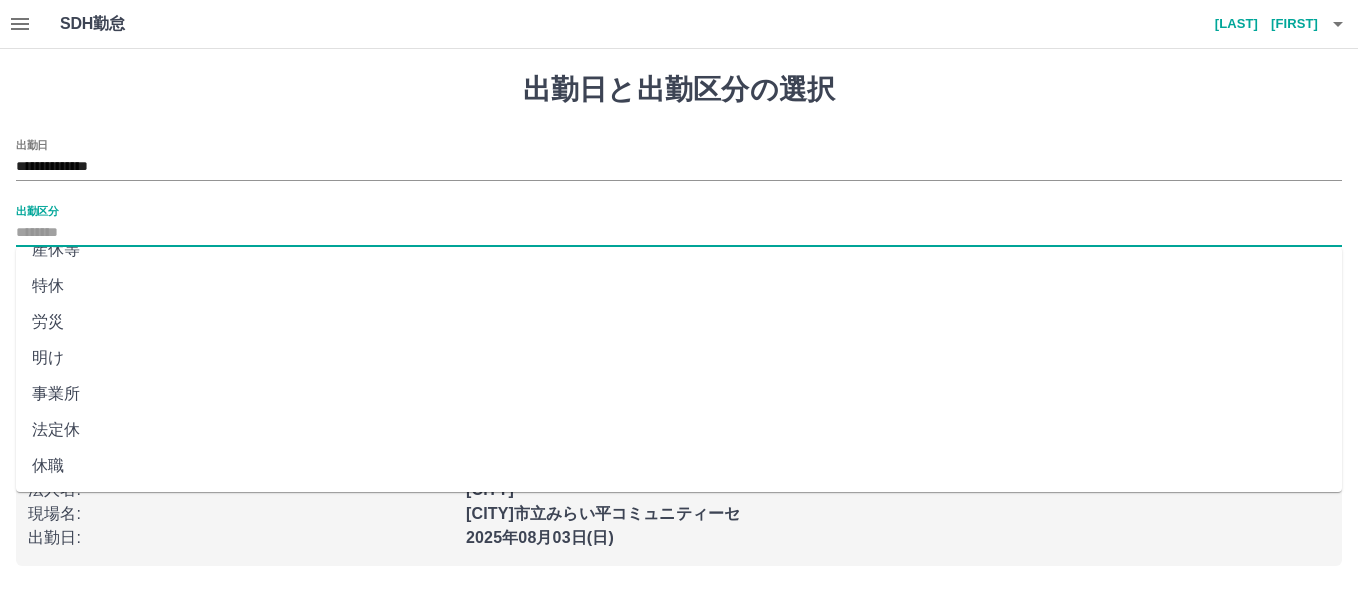 click on "法定休" at bounding box center [679, 430] 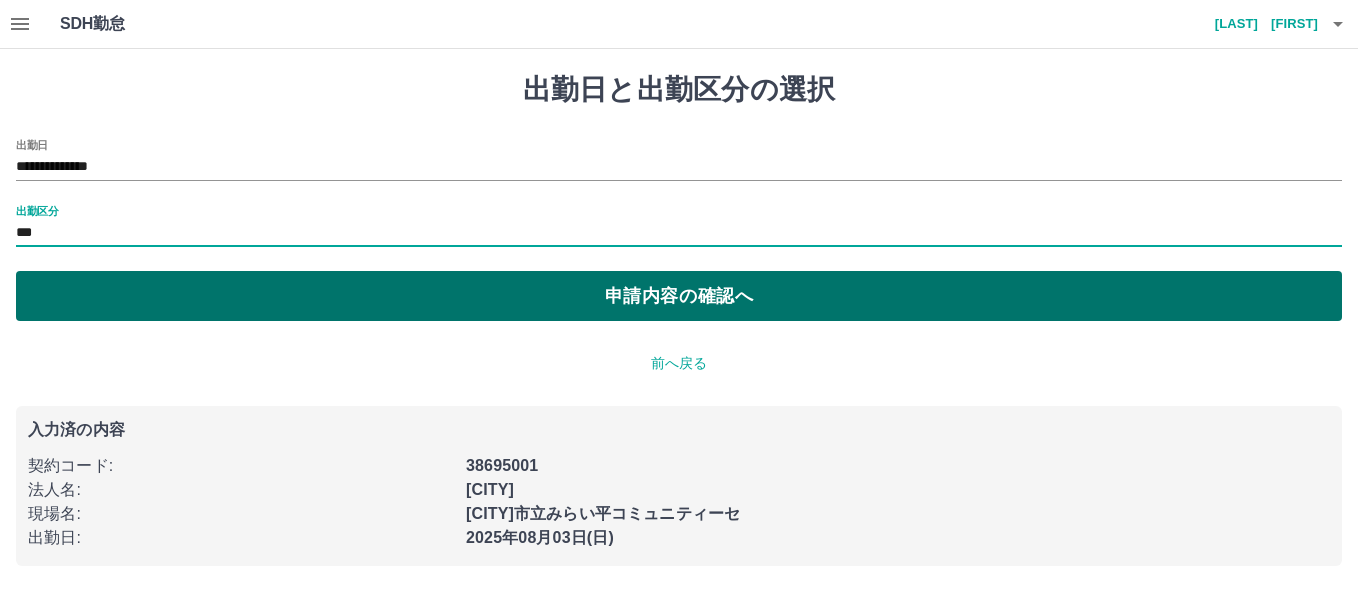 click on "申請内容の確認へ" at bounding box center [679, 296] 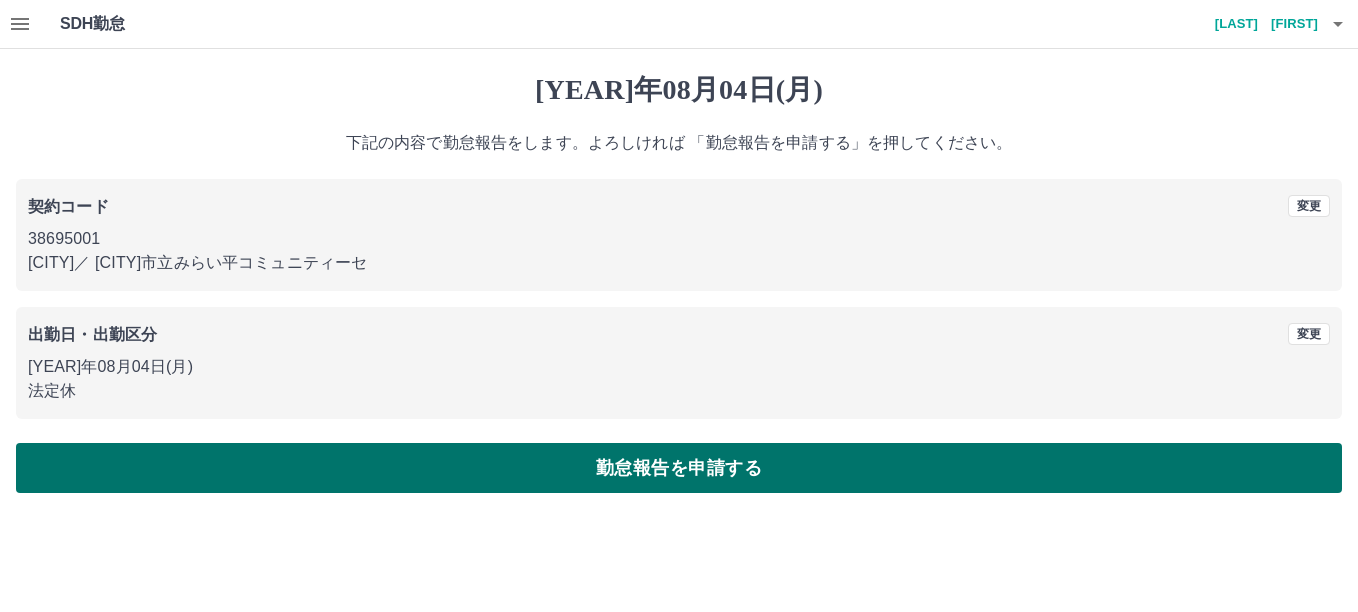 click on "勤怠報告を申請する" at bounding box center [679, 468] 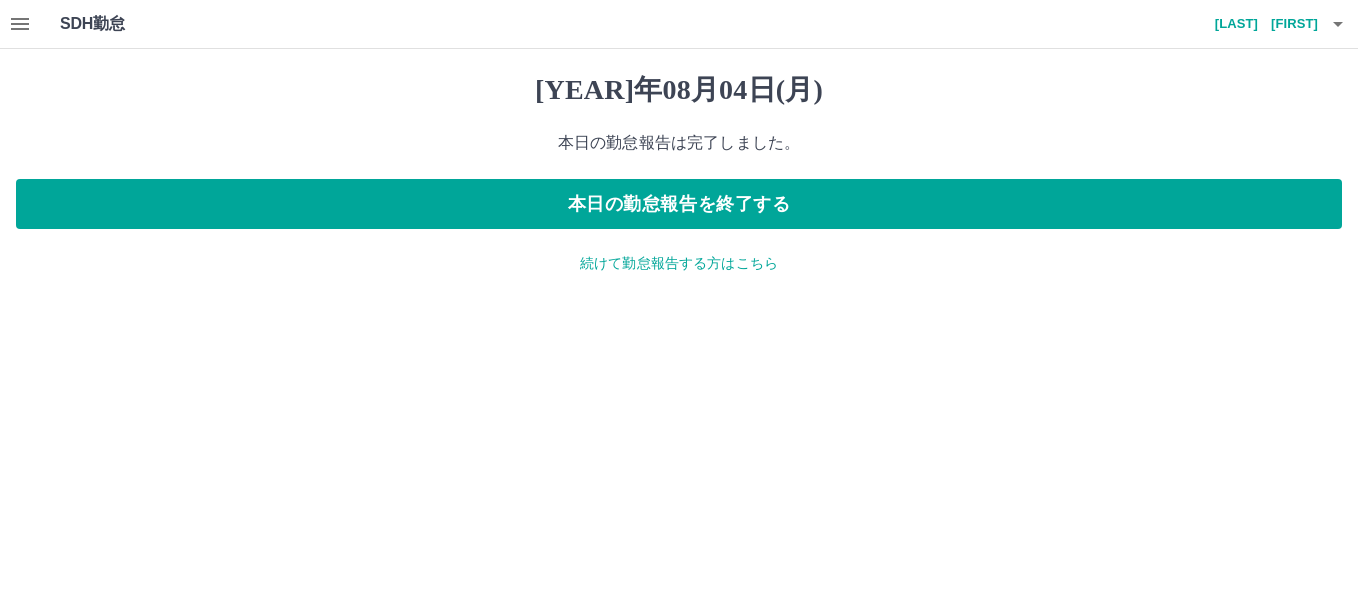 click 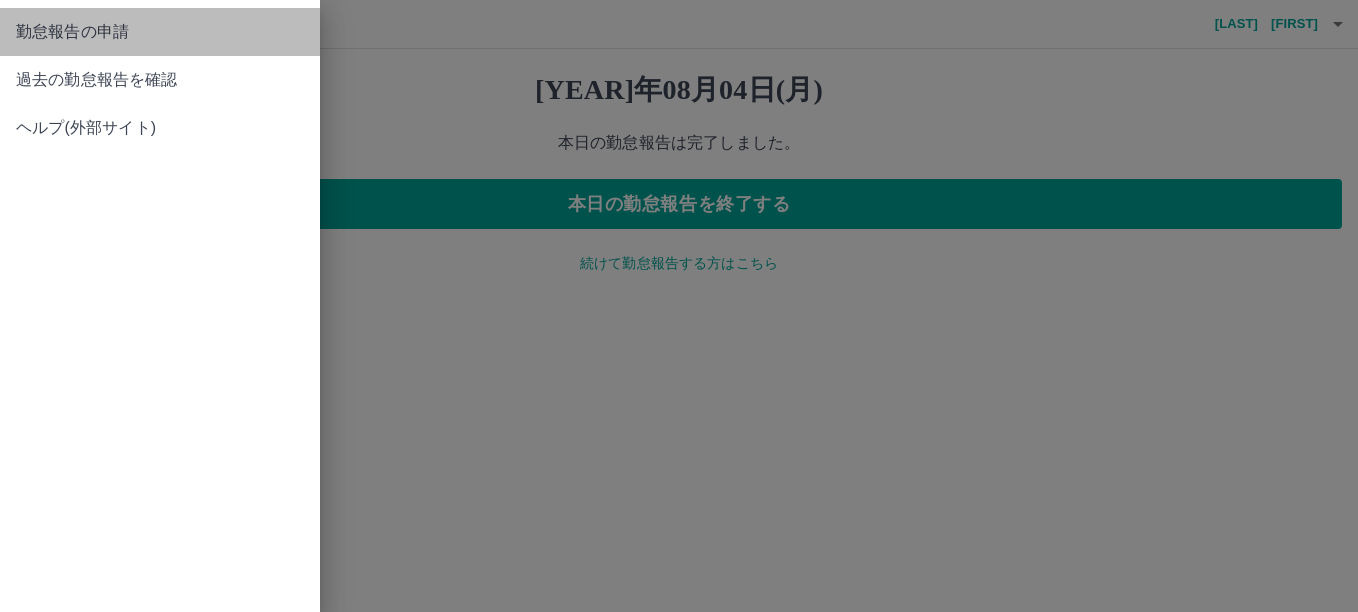 click on "勤怠報告の申請" at bounding box center (160, 32) 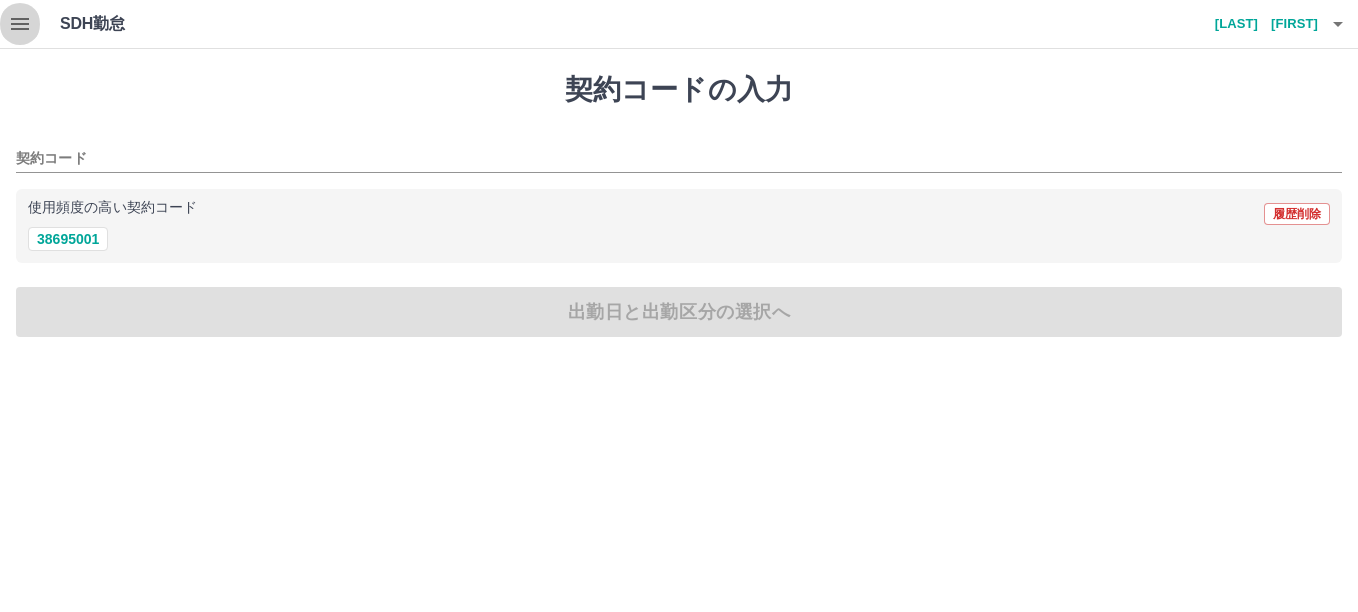 click 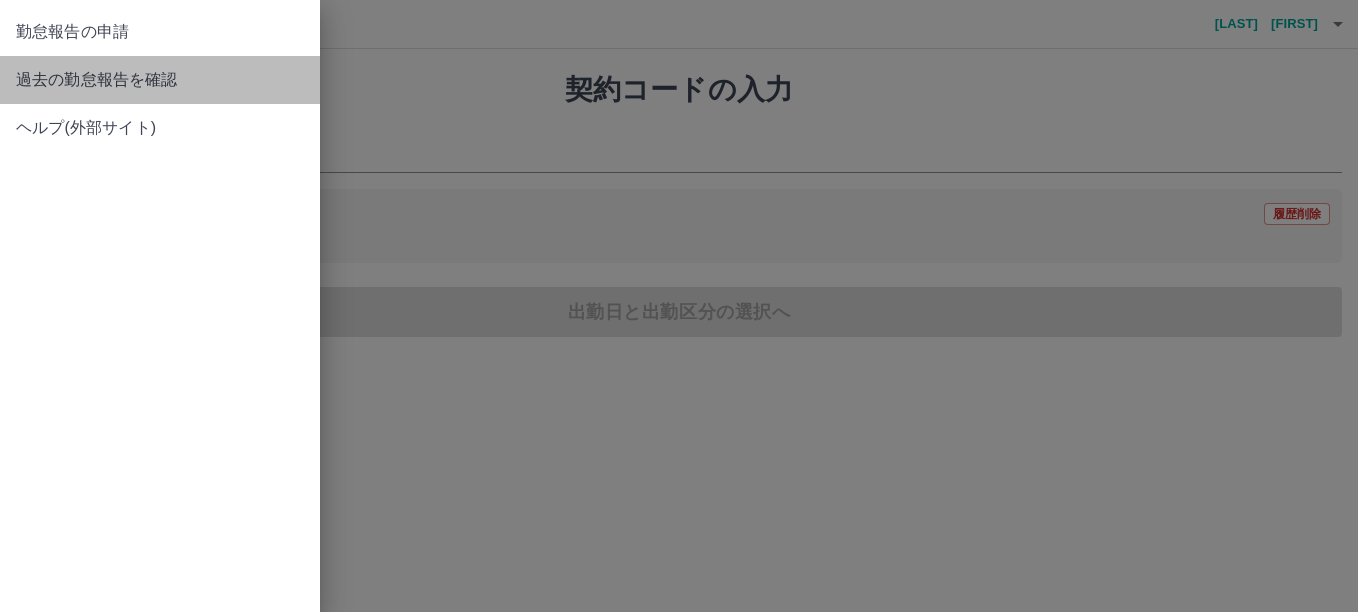 click on "過去の勤怠報告を確認" at bounding box center [160, 80] 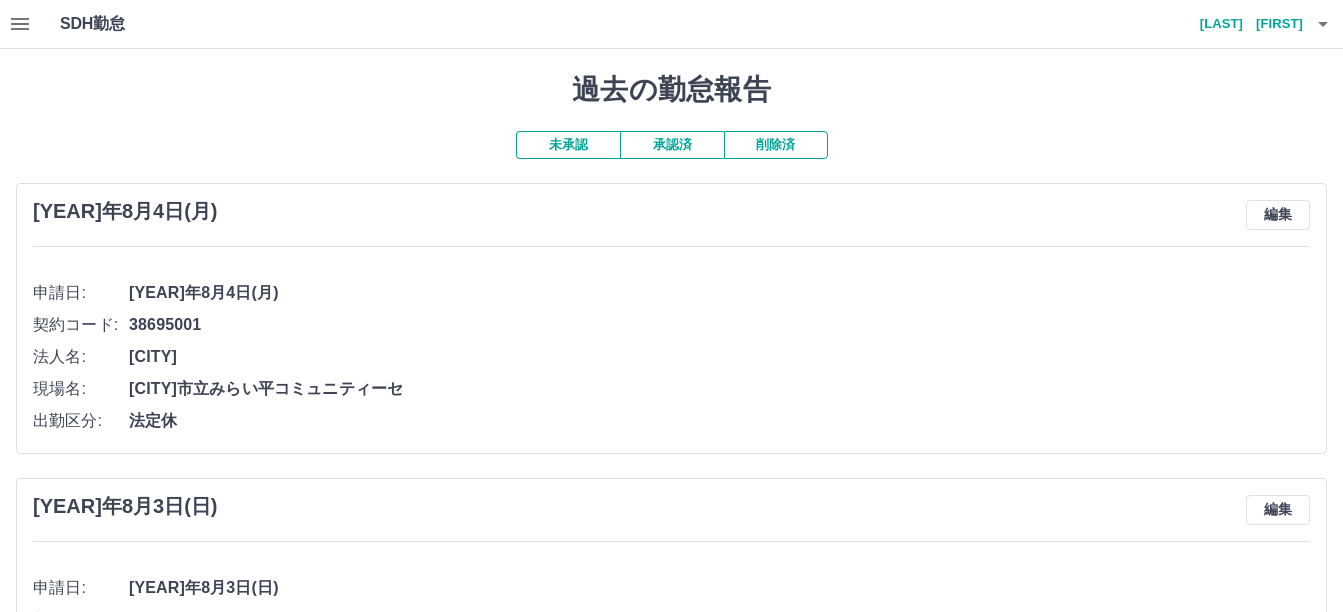 click on "承認済" at bounding box center (672, 145) 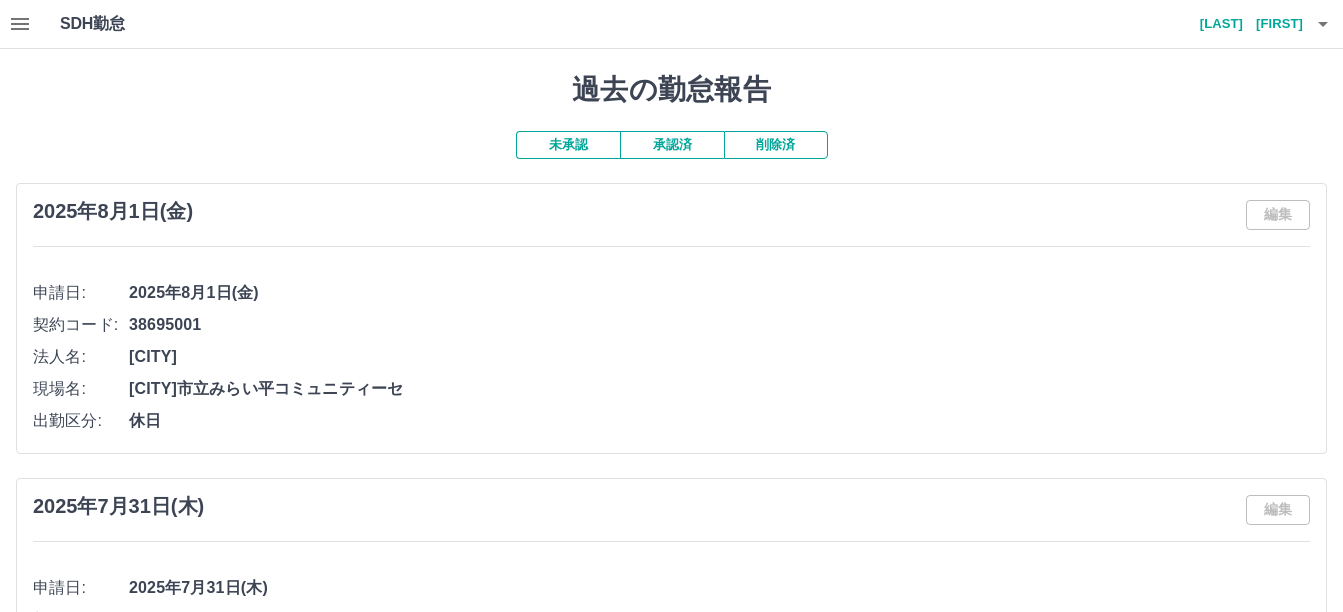 click on "未承認" at bounding box center (568, 145) 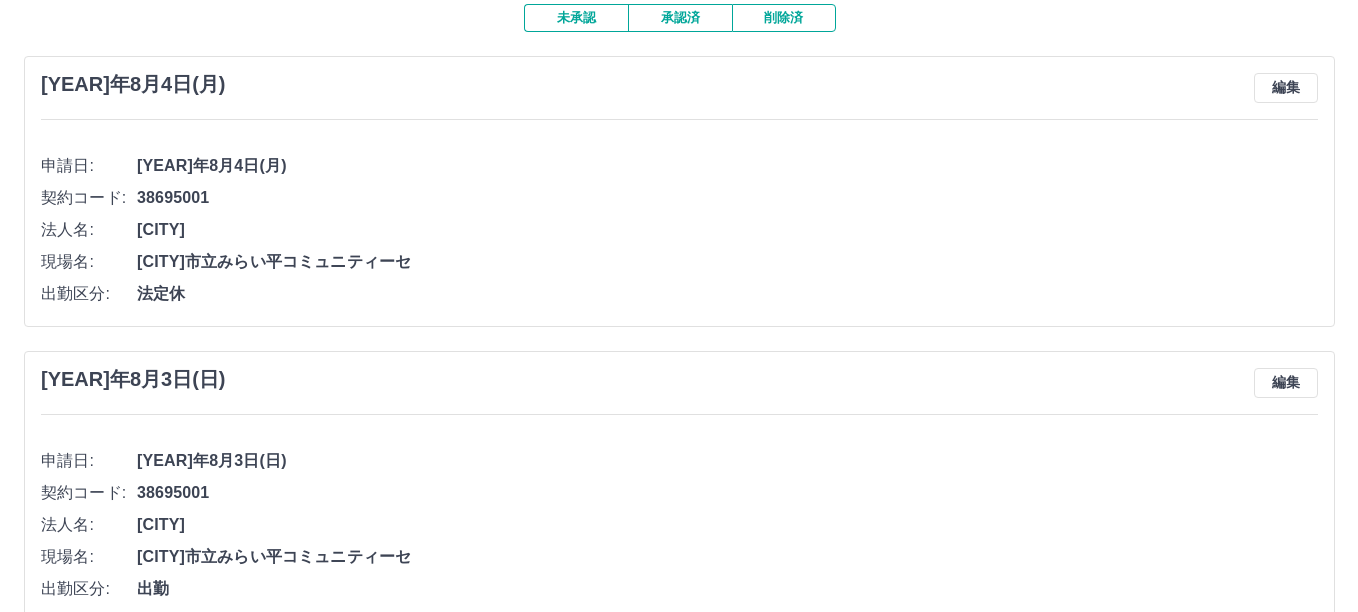 scroll, scrollTop: 0, scrollLeft: 0, axis: both 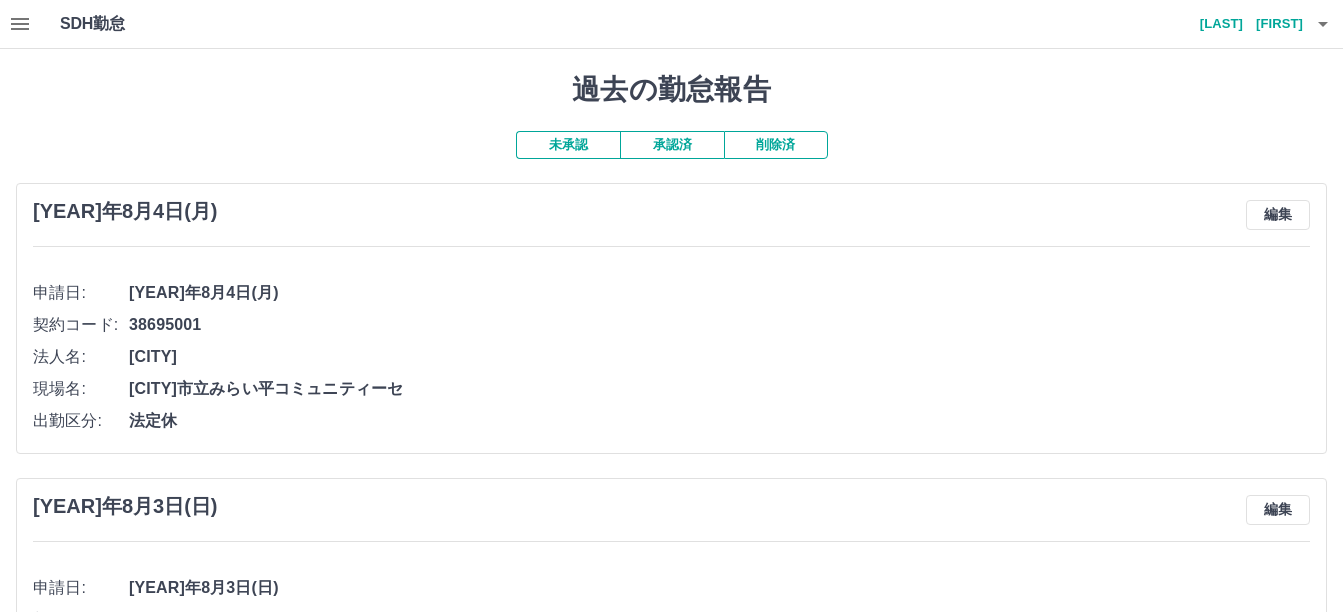 click 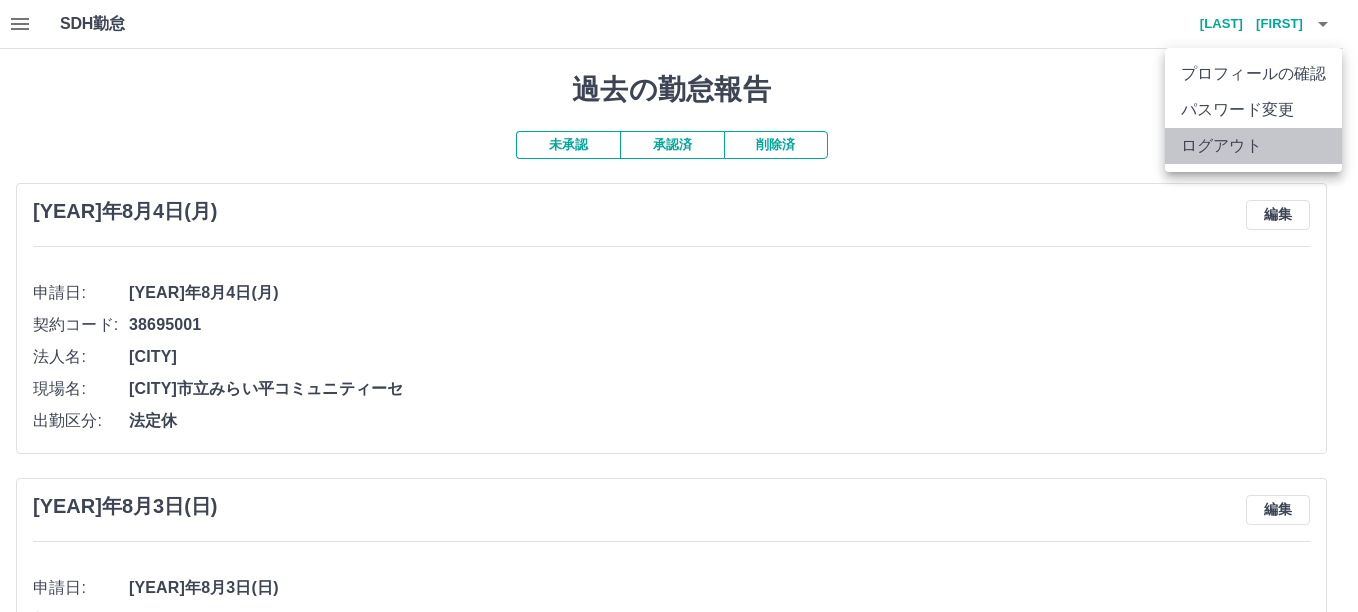 click on "ログアウト" at bounding box center [1253, 146] 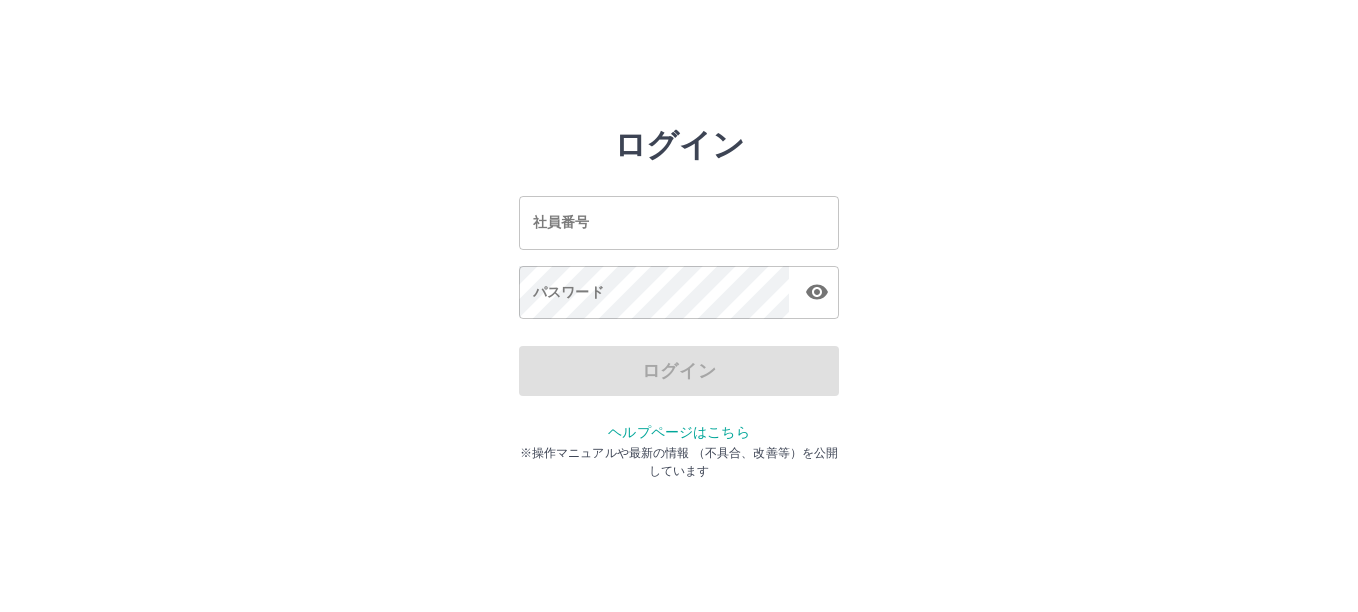 scroll, scrollTop: 0, scrollLeft: 0, axis: both 